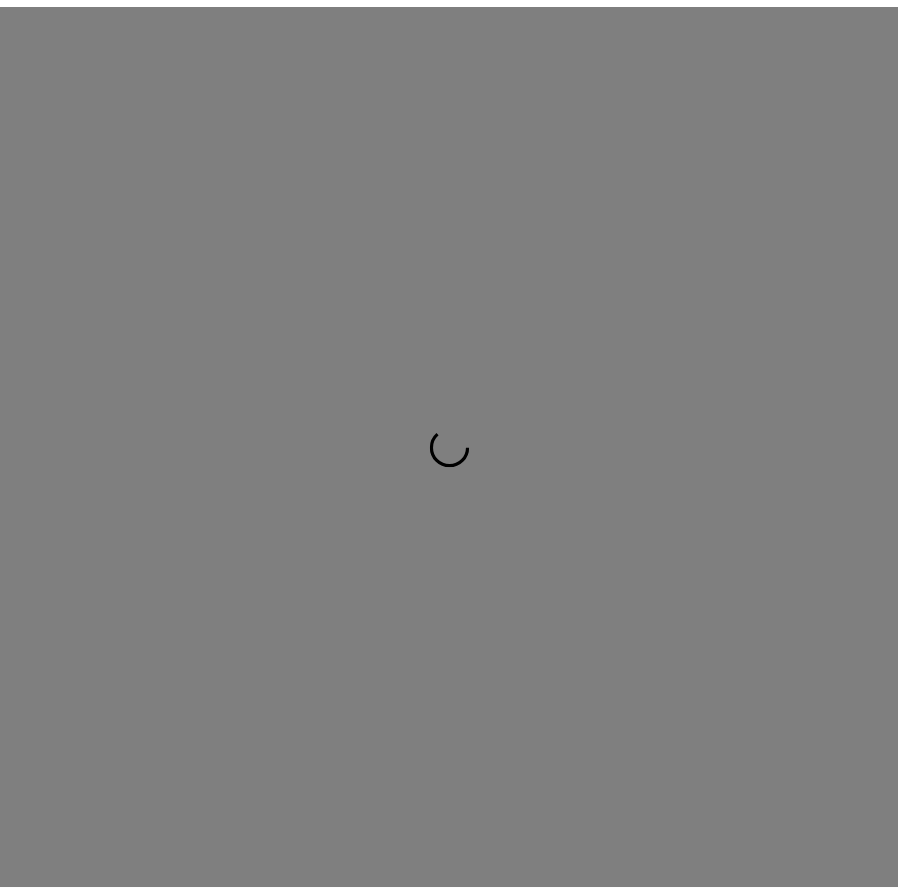 scroll, scrollTop: 0, scrollLeft: 0, axis: both 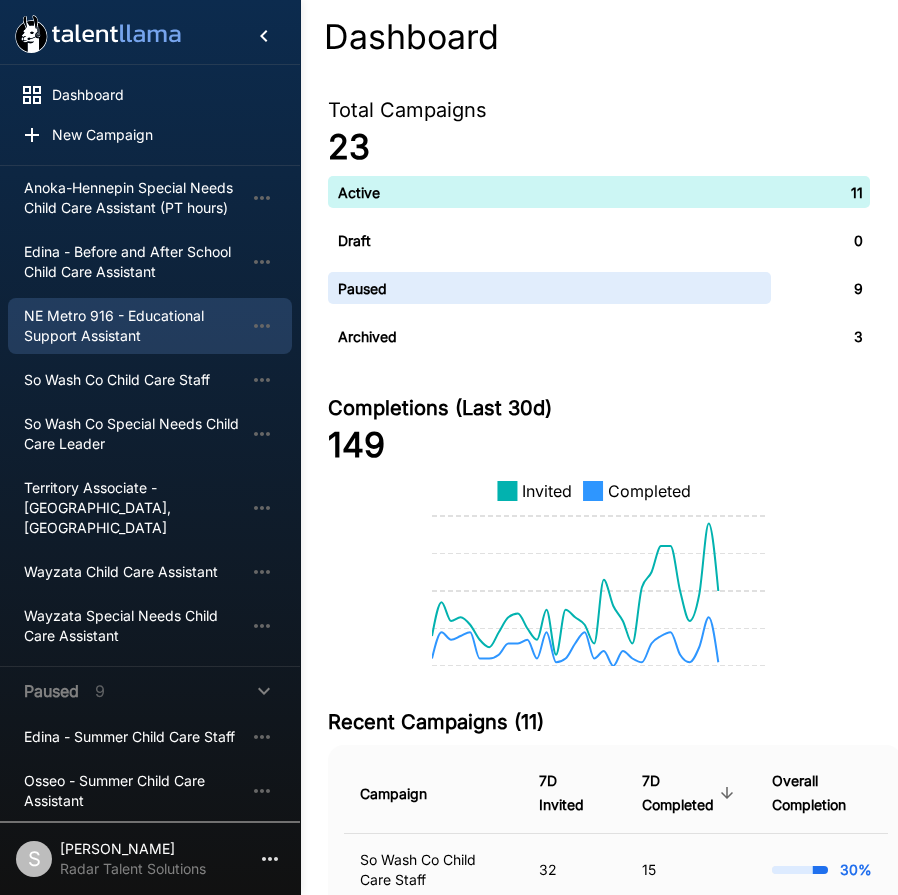 click on "NE Metro 916 - Educational Support Assistant" at bounding box center (134, 326) 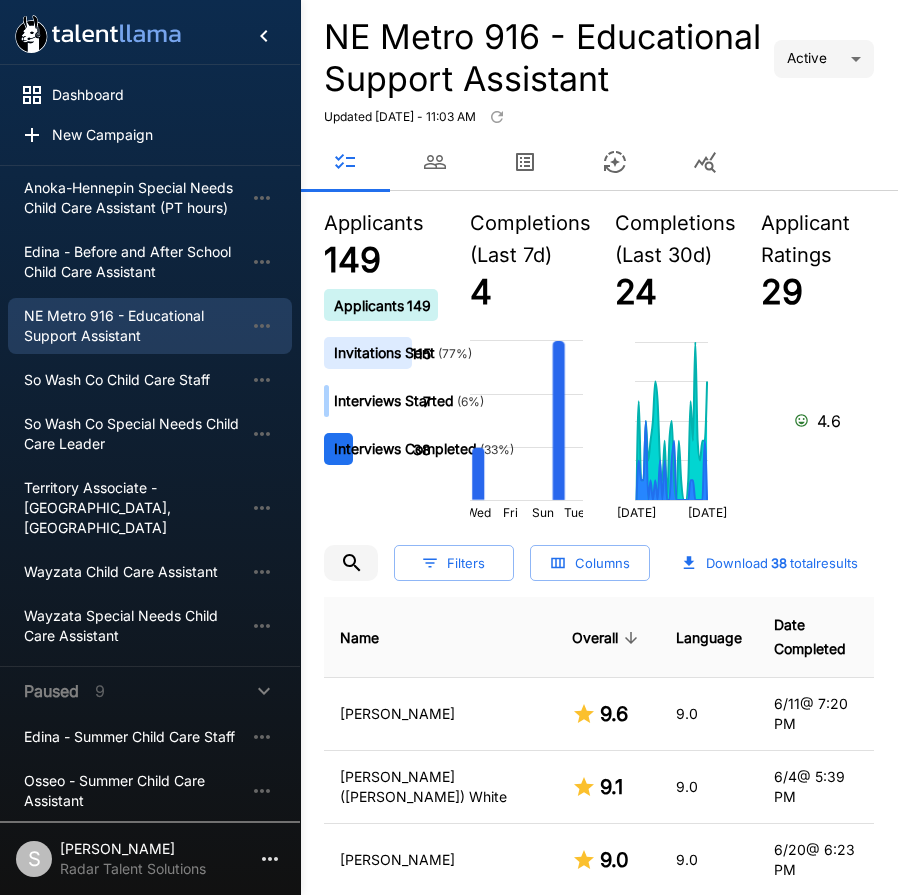 click on "Updated [DATE] - 11:03 AM" at bounding box center (599, 117) 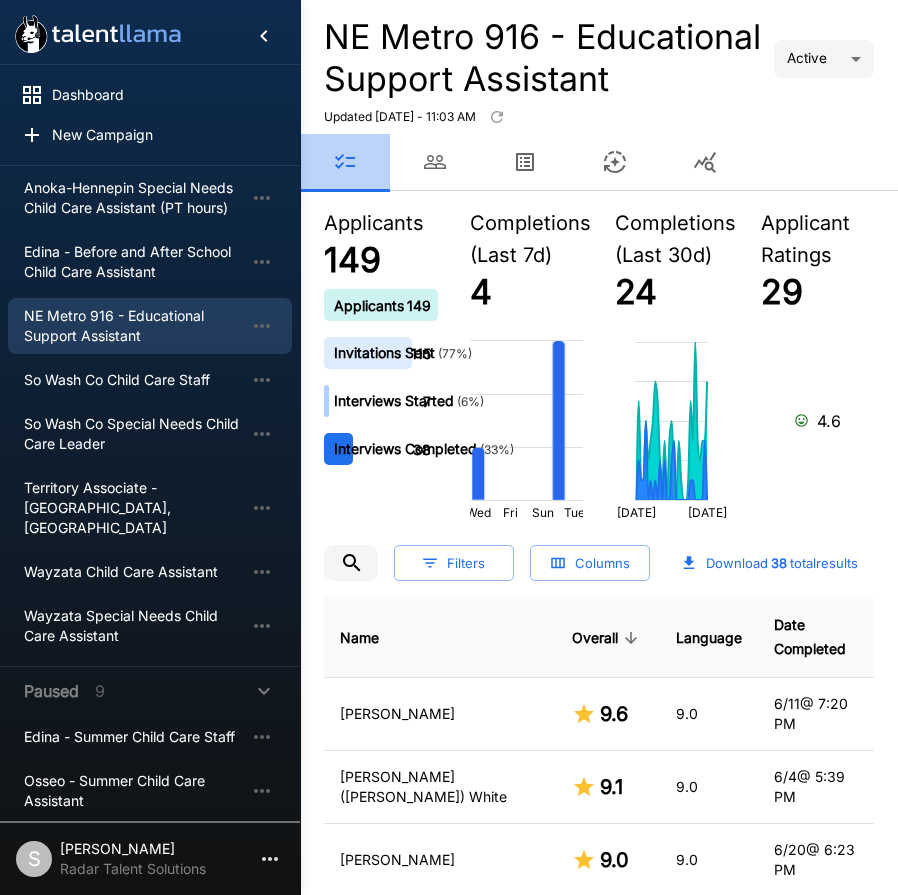 click 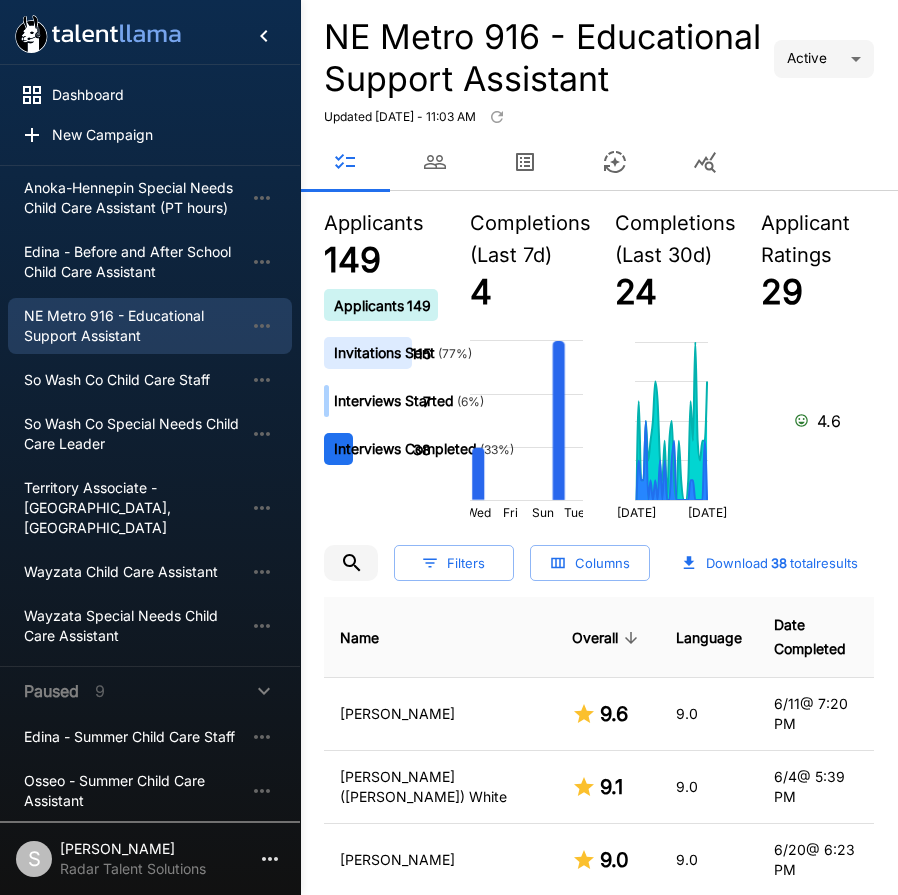 click at bounding box center (599, 162) 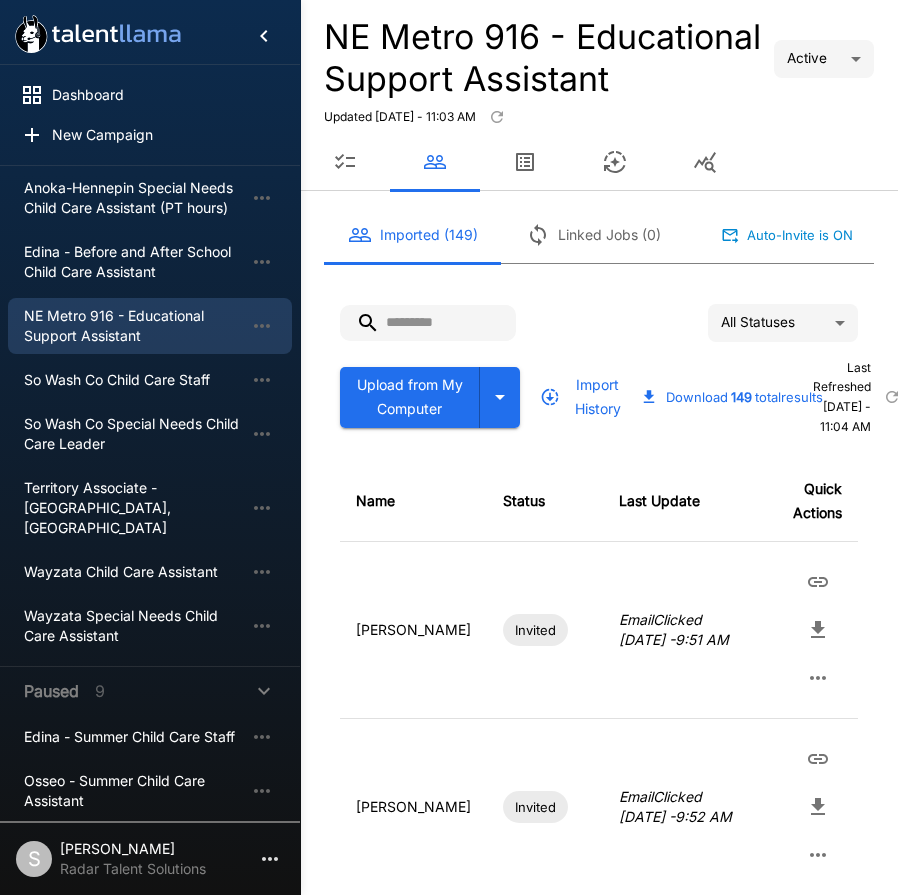 click 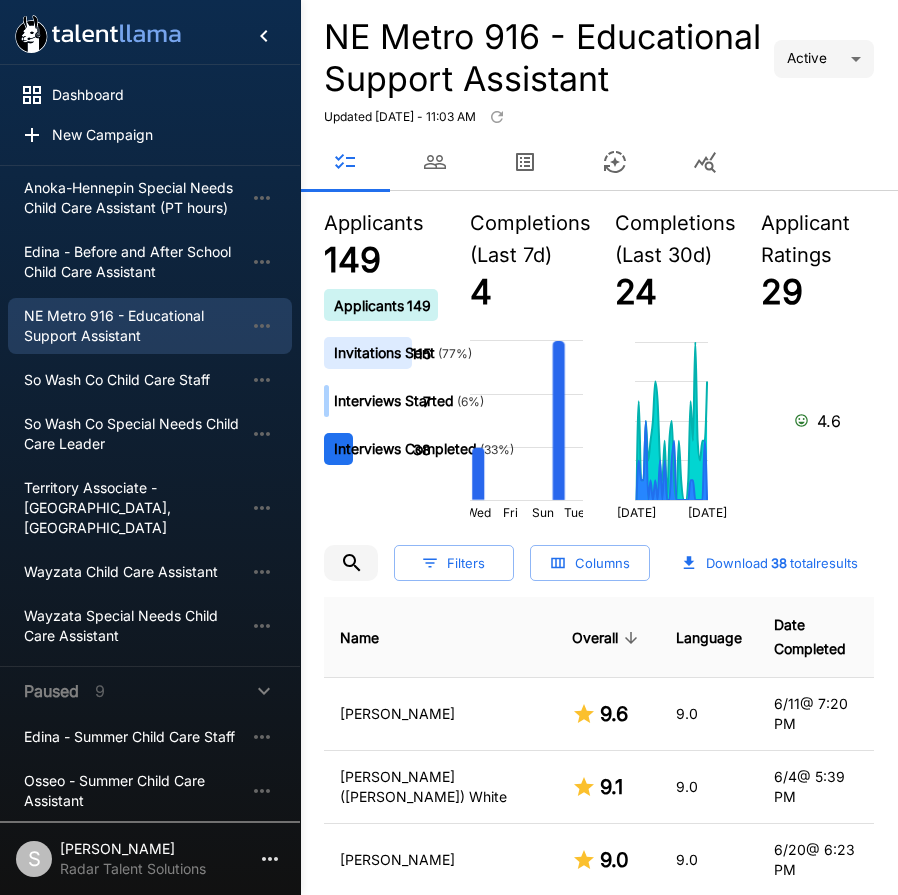 click on "Updated [DATE] - 11:03 AM" at bounding box center [599, 117] 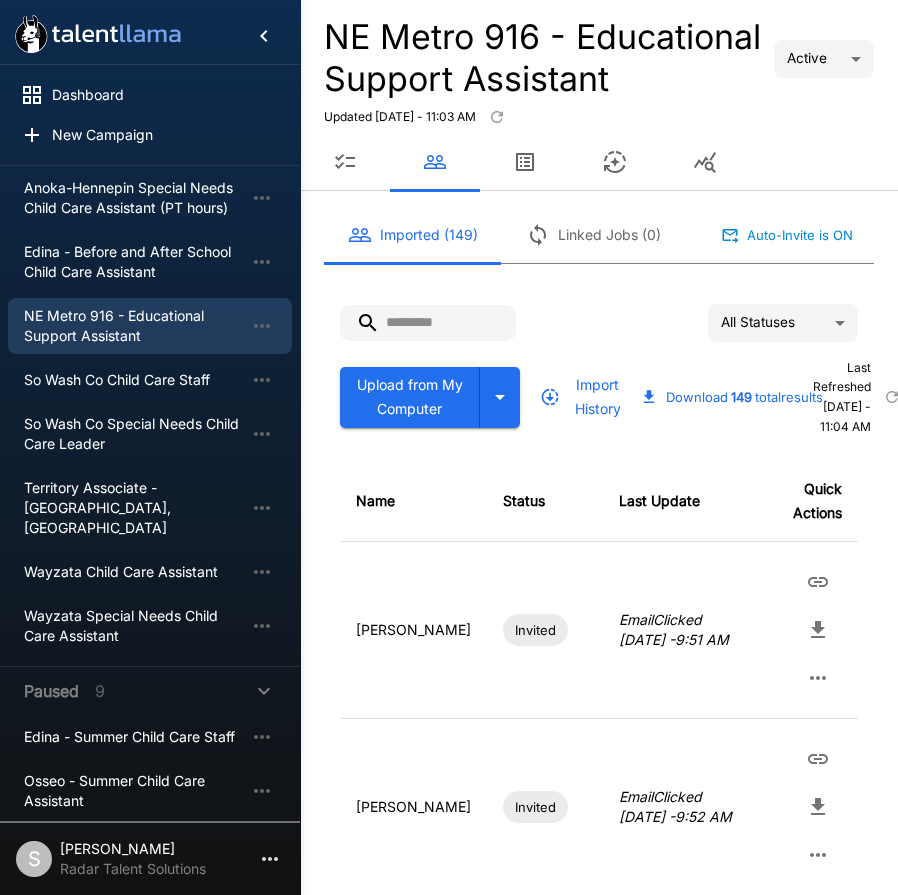 click at bounding box center (428, 323) 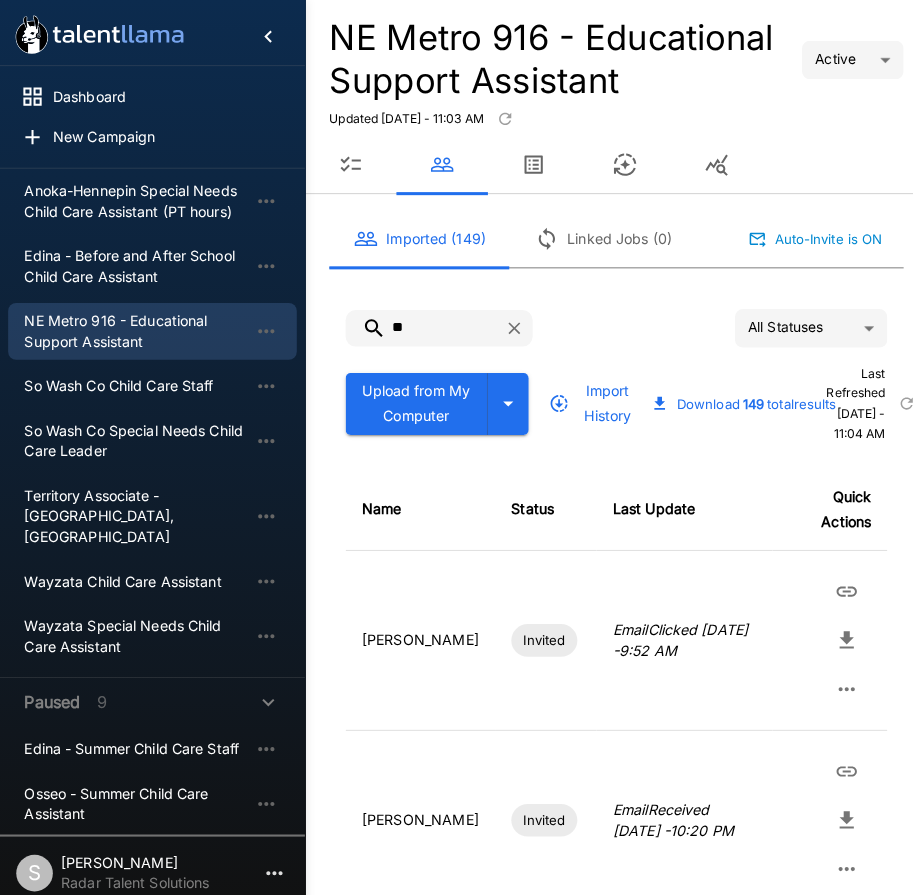 type on "***" 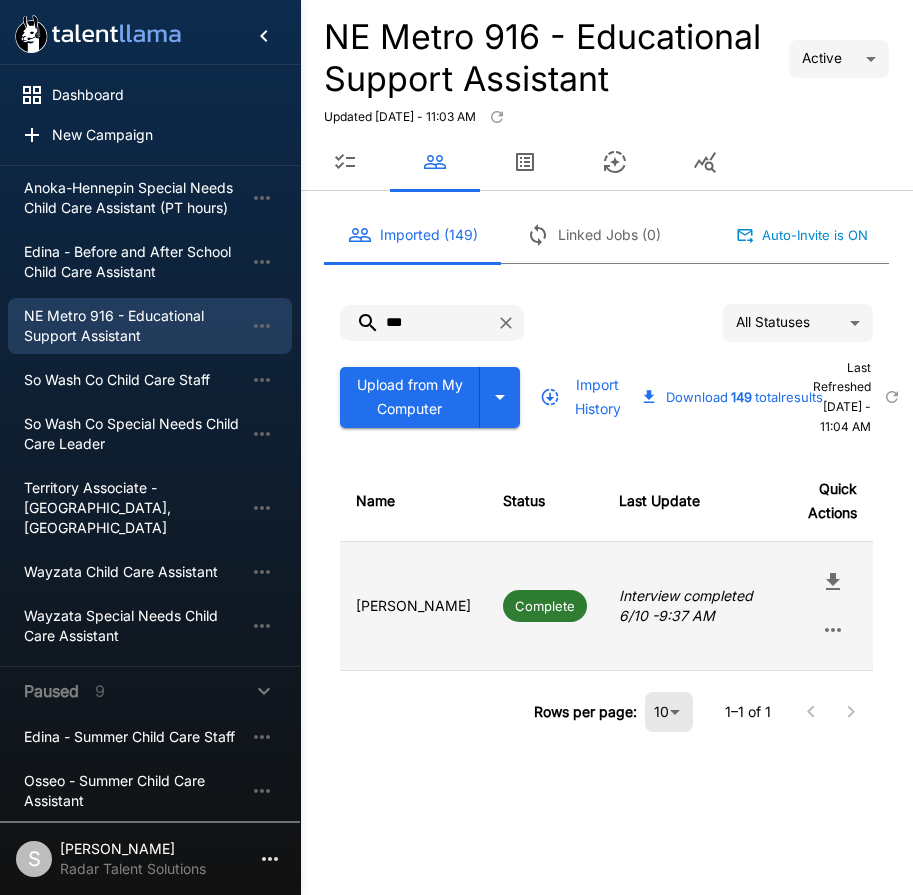 click on "Complete" at bounding box center [545, 606] 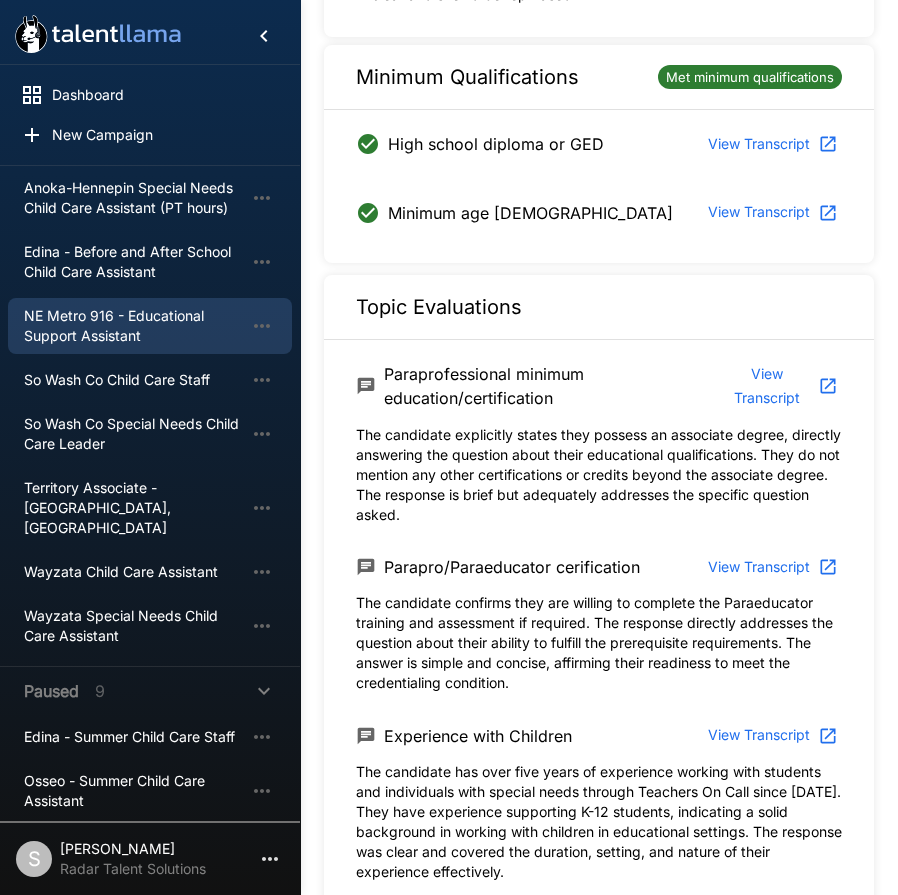 scroll, scrollTop: 1442, scrollLeft: 0, axis: vertical 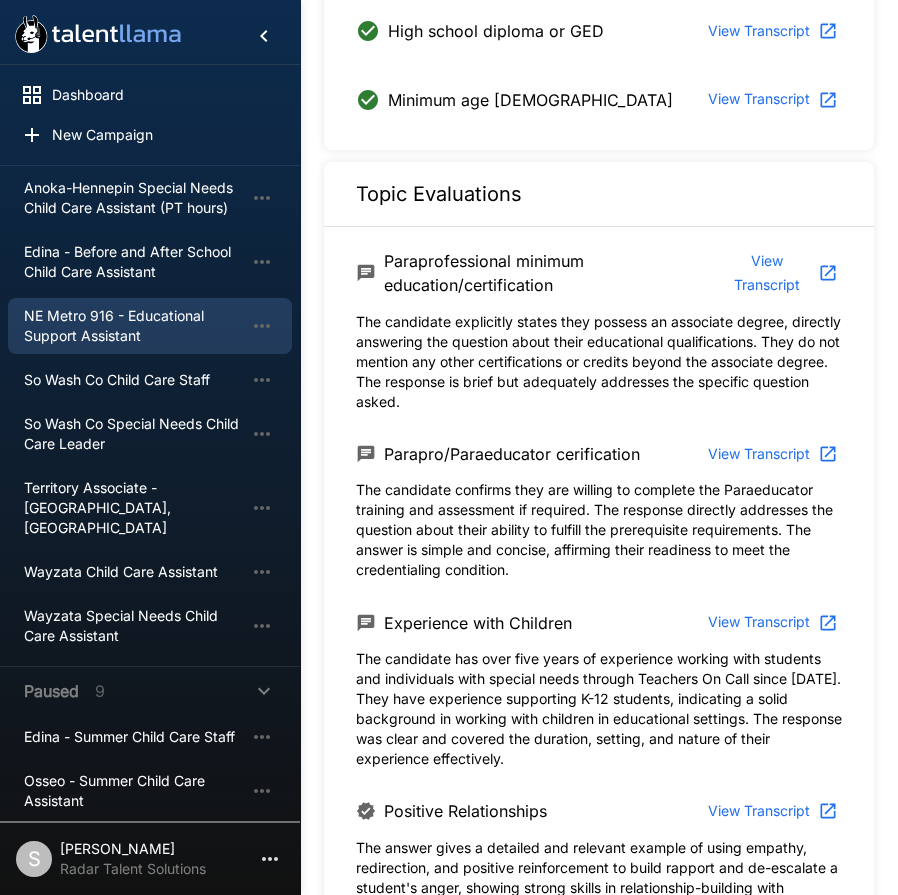 click on "Parapro/Paraeducator cerification" at bounding box center (512, 454) 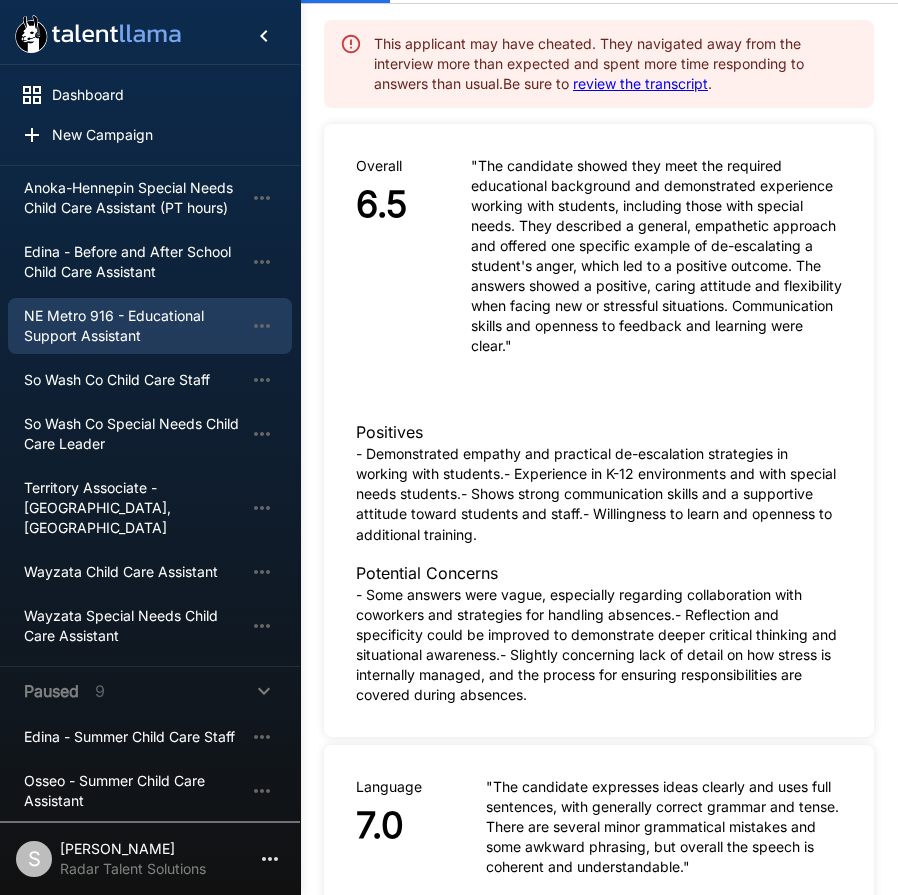 scroll, scrollTop: 0, scrollLeft: 0, axis: both 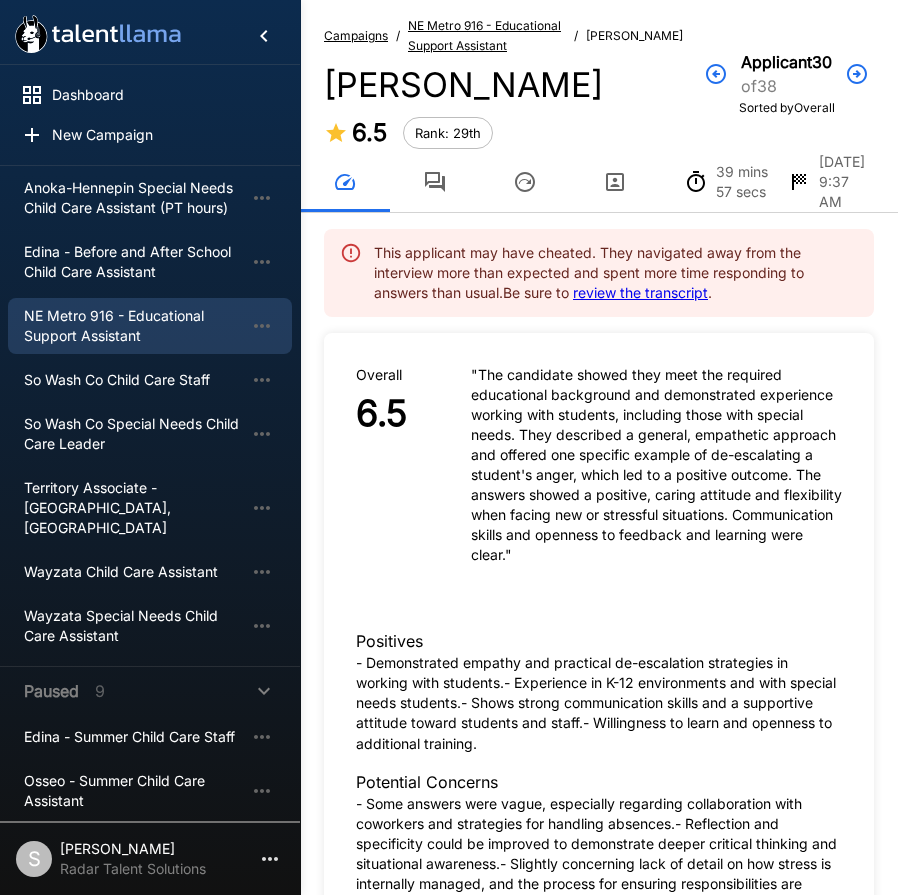 click at bounding box center [435, 182] 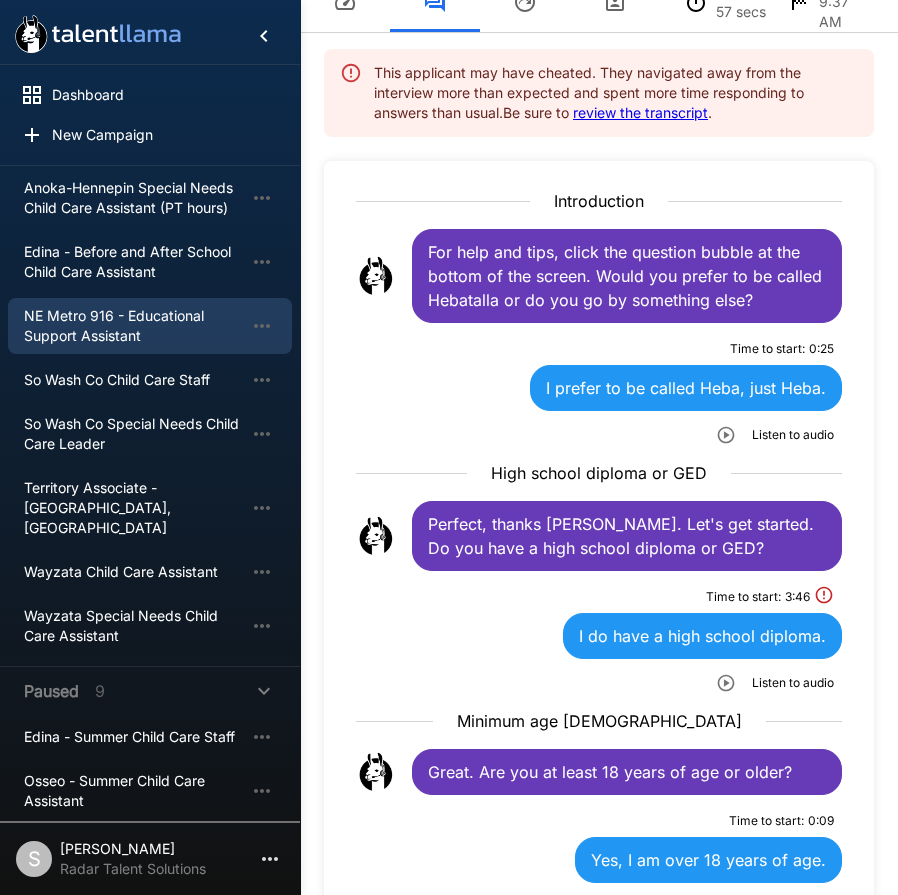 scroll, scrollTop: 400, scrollLeft: 0, axis: vertical 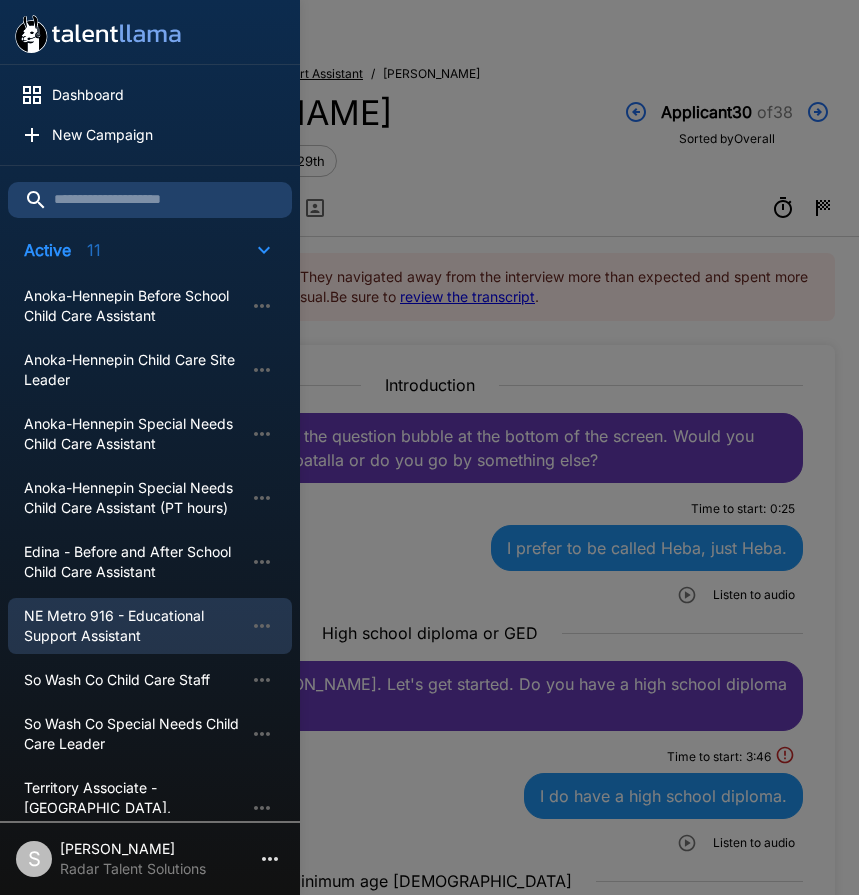 click at bounding box center [429, 447] 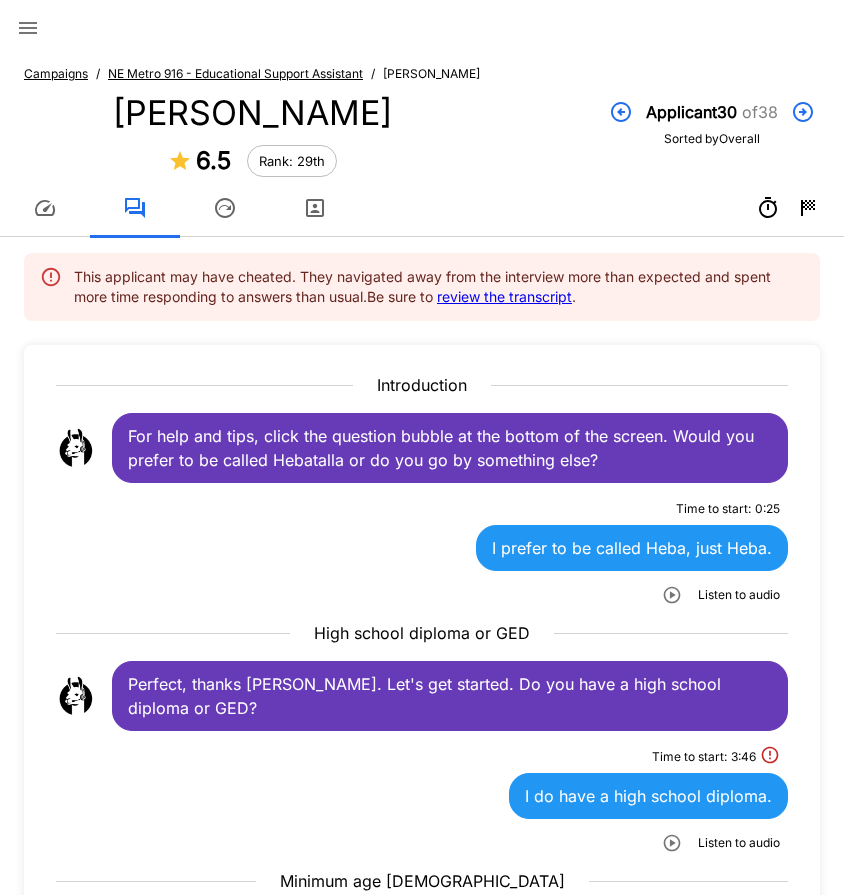 click on "NE Metro 916 - Educational Support Assistant" at bounding box center [235, 73] 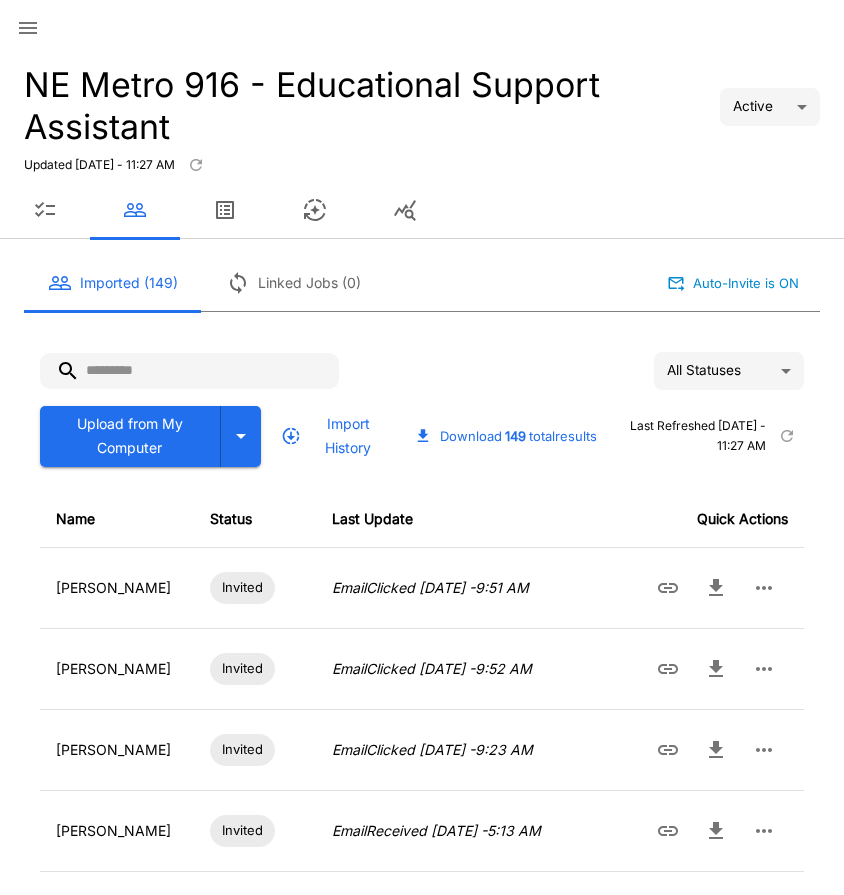 click at bounding box center [189, 371] 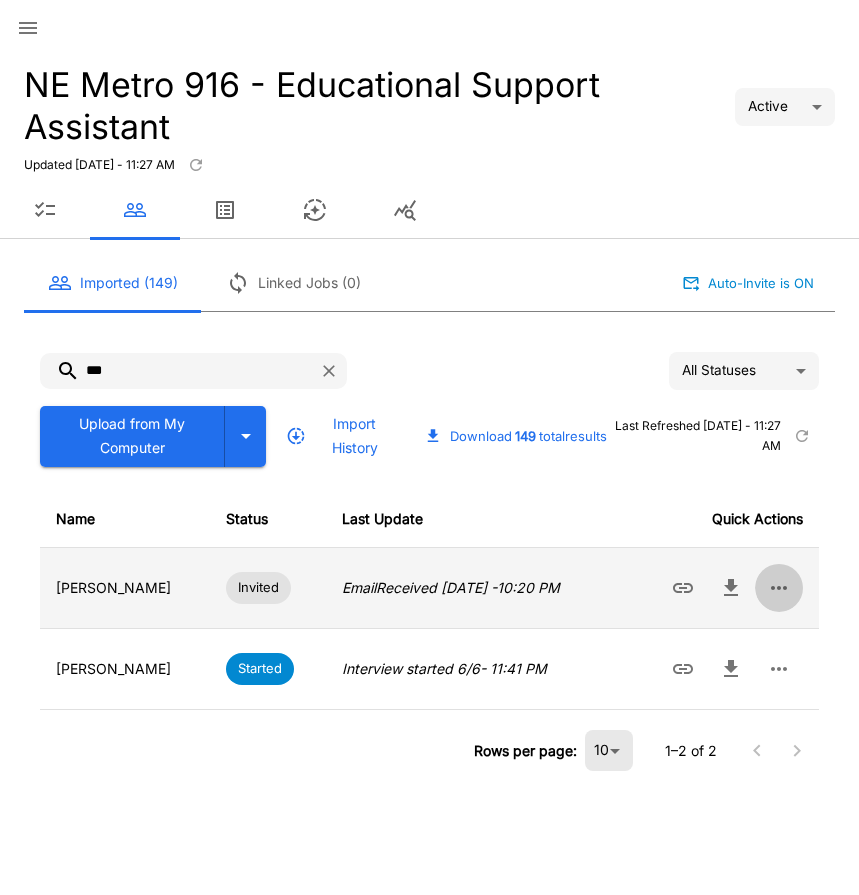 click 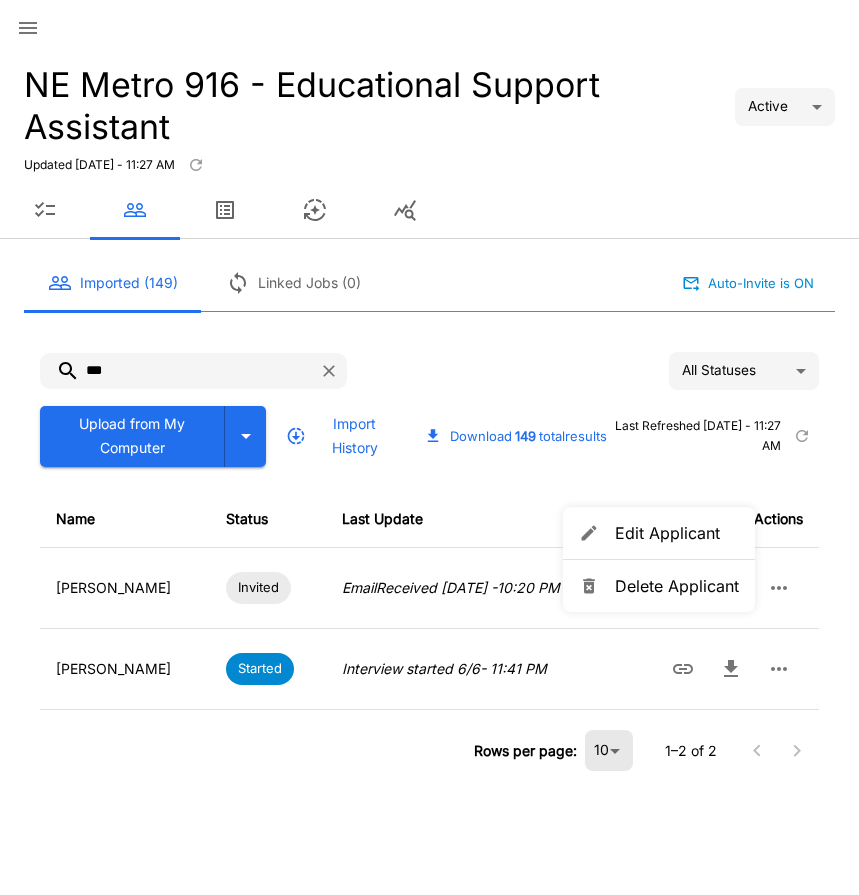click on "Delete Applicant" at bounding box center (677, 586) 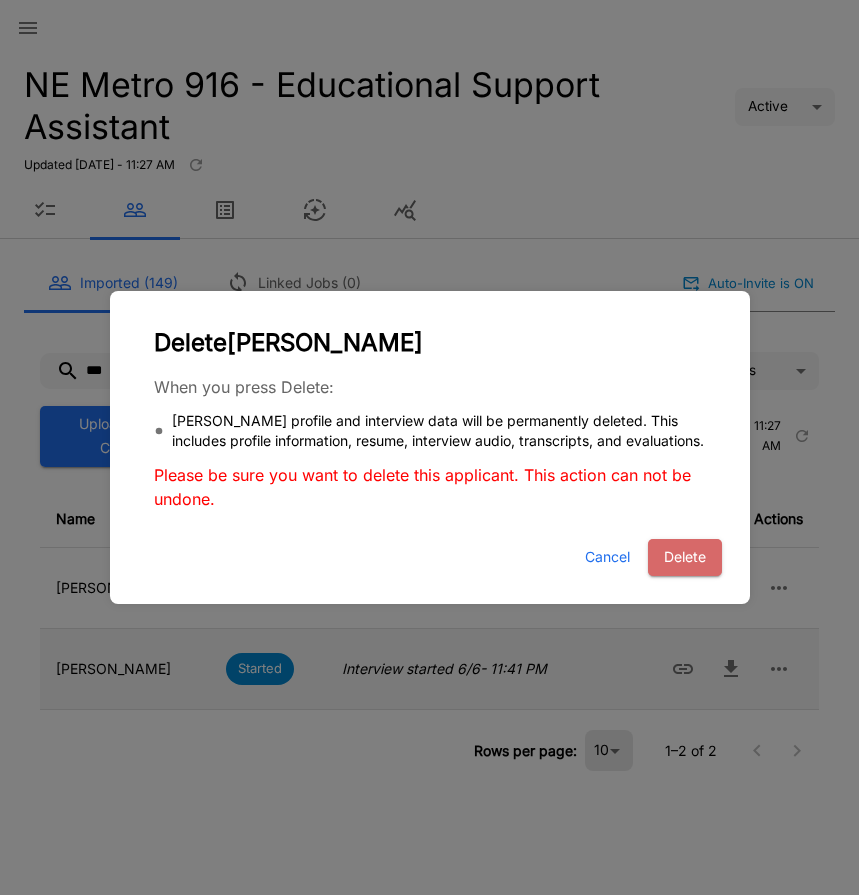 drag, startPoint x: 679, startPoint y: 575, endPoint x: 676, endPoint y: 561, distance: 14.3178215 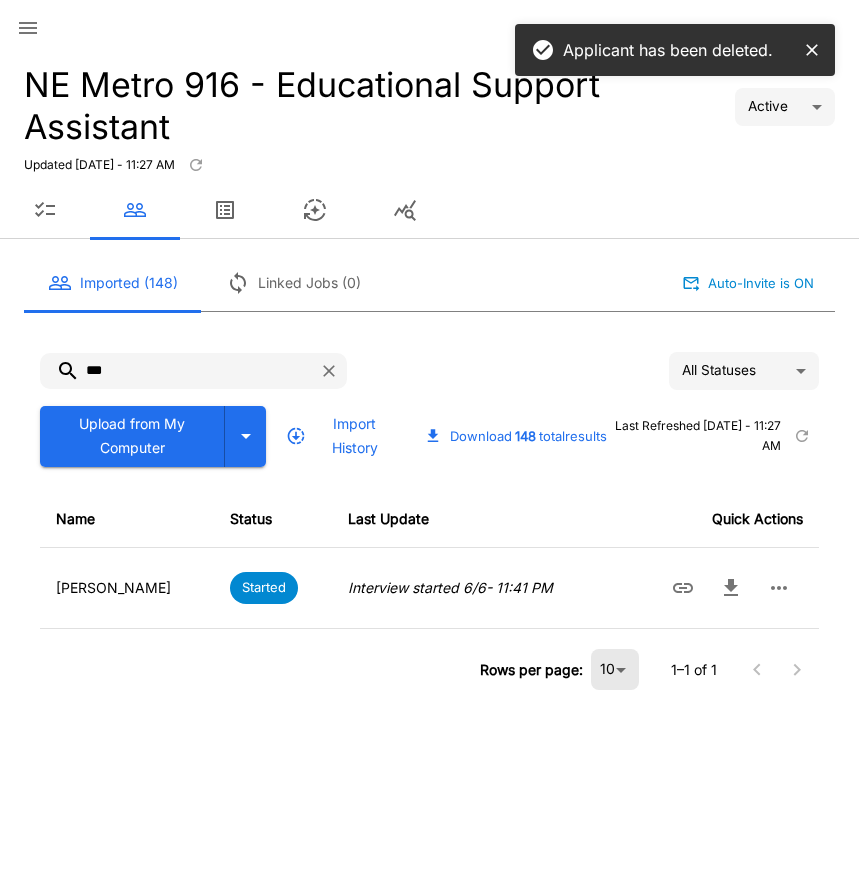 drag, startPoint x: 128, startPoint y: 362, endPoint x: 21, endPoint y: 363, distance: 107.00467 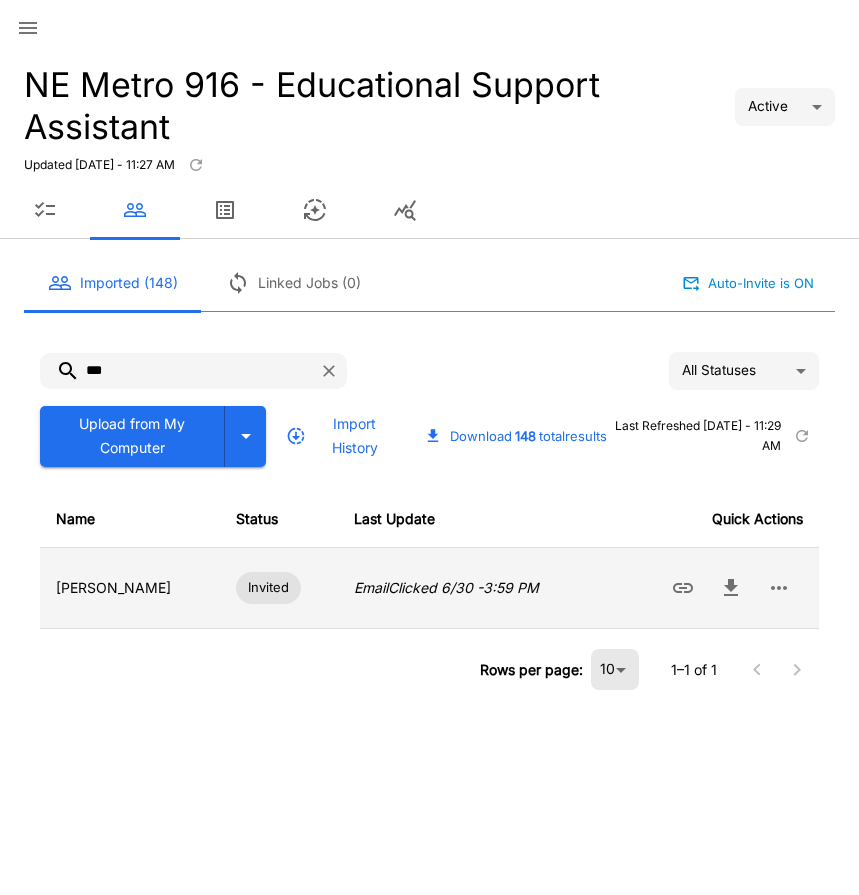 type on "***" 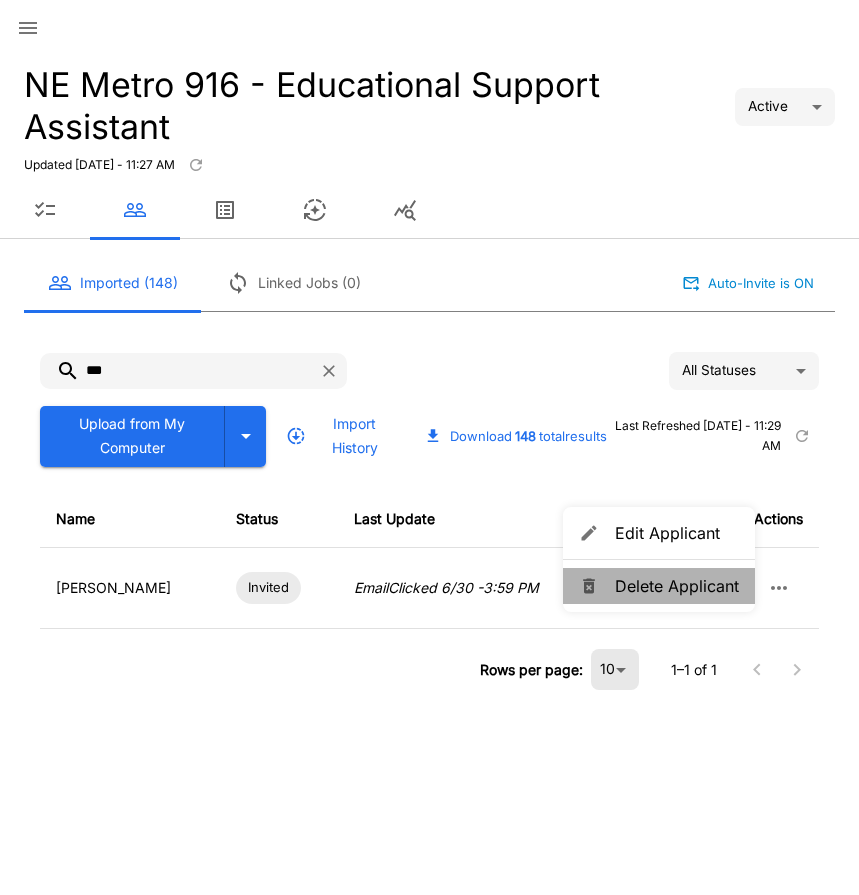 click on "Delete Applicant" at bounding box center (659, 586) 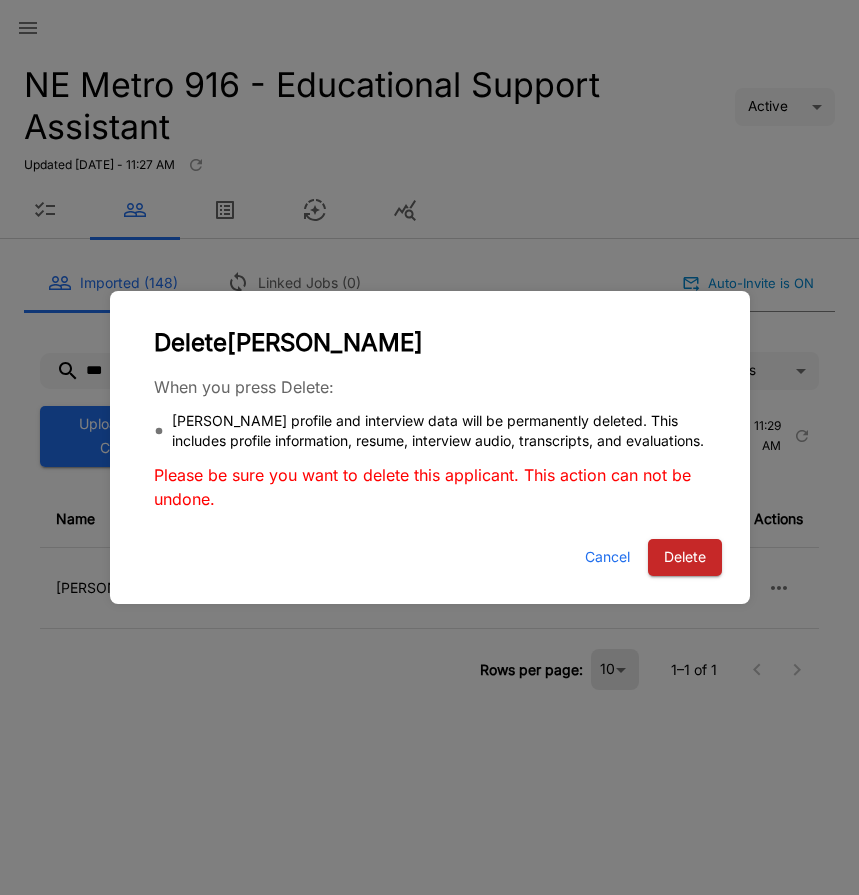 click on "Delete" at bounding box center (685, 557) 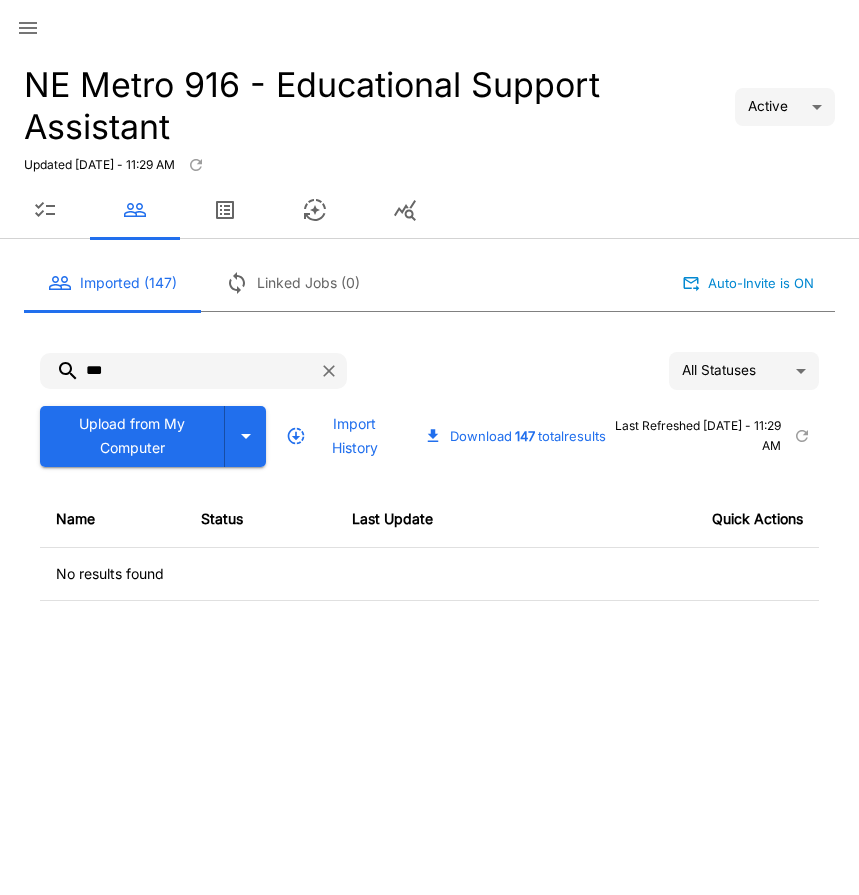 click 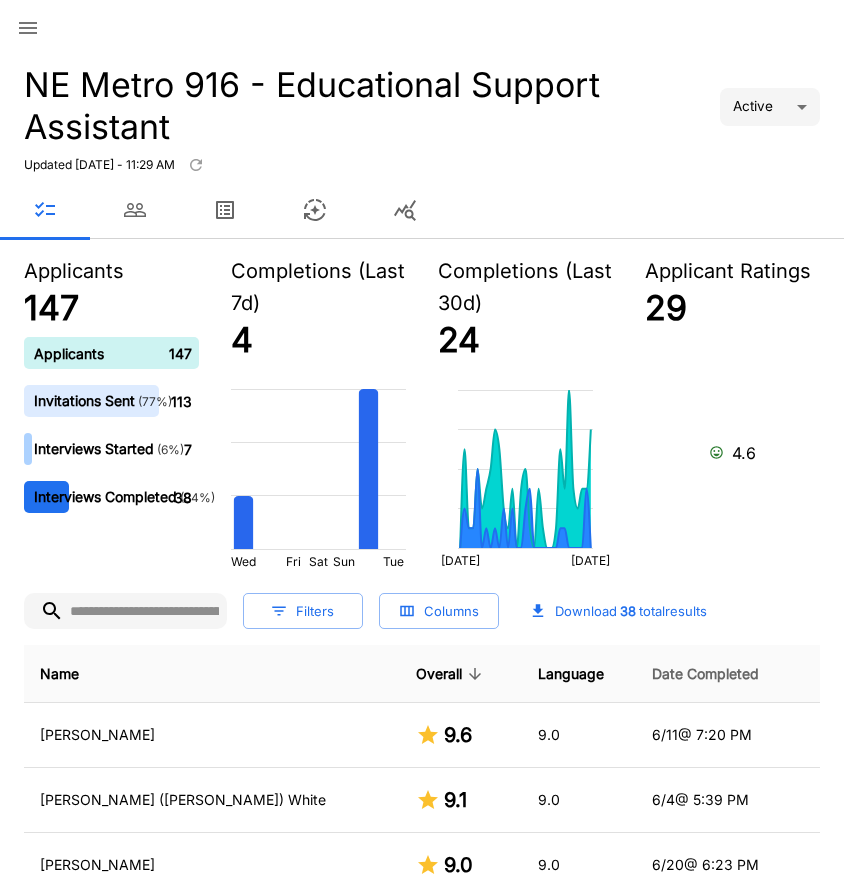 click on "Date Completed" at bounding box center (705, 674) 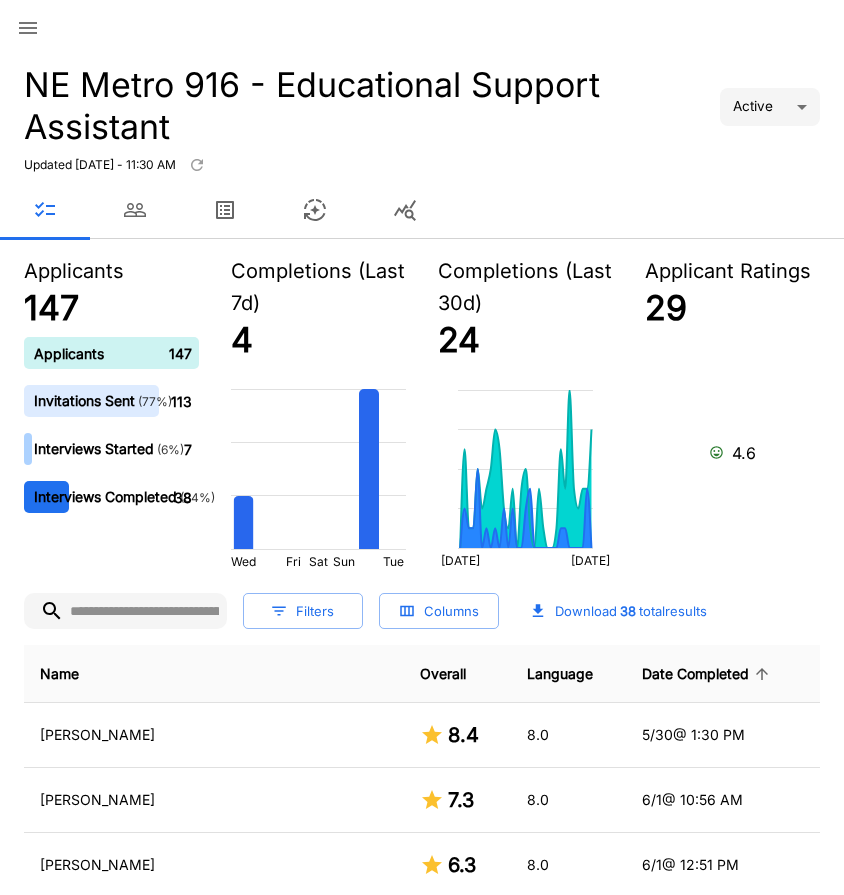 click on "Date Completed" at bounding box center (708, 674) 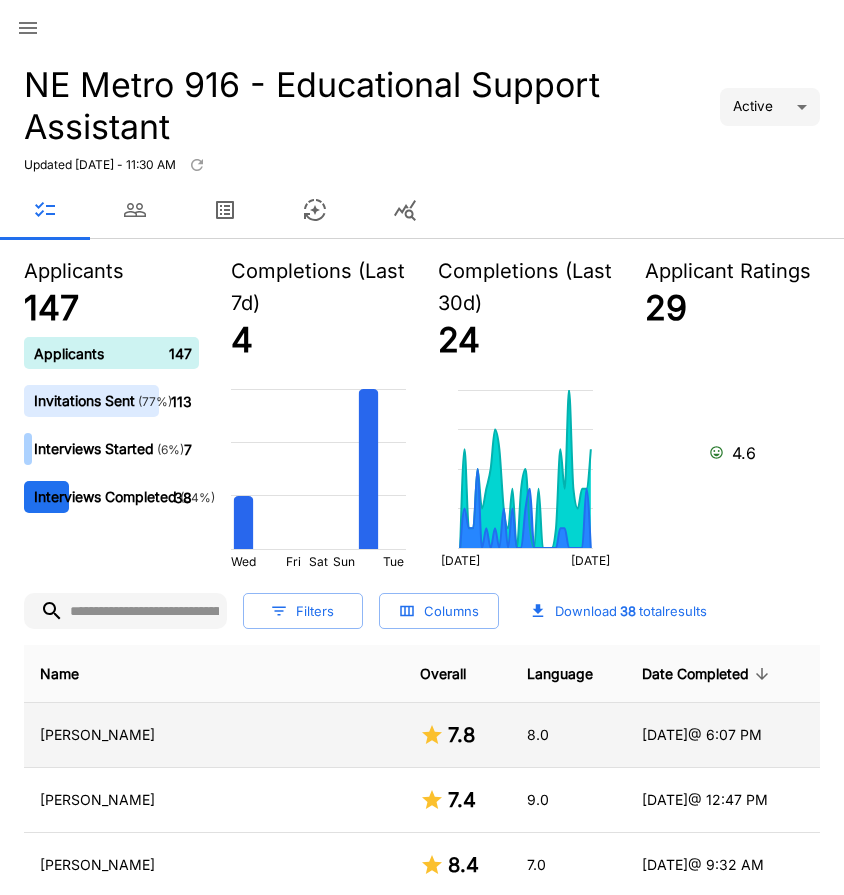 click on "[PERSON_NAME]" at bounding box center [214, 735] 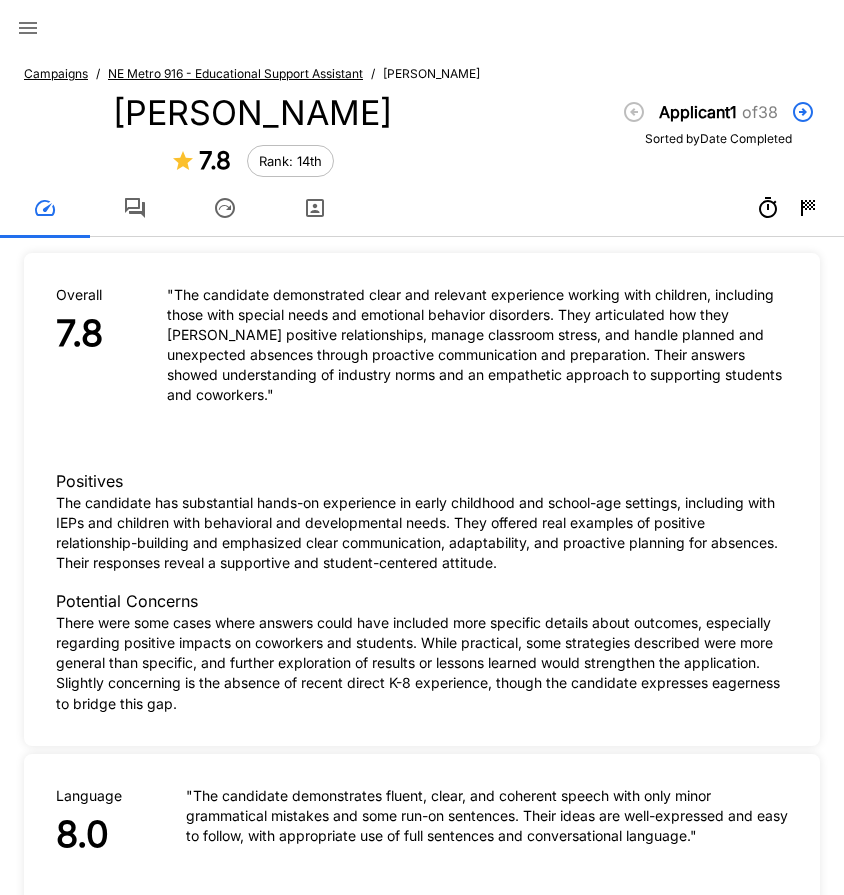 click 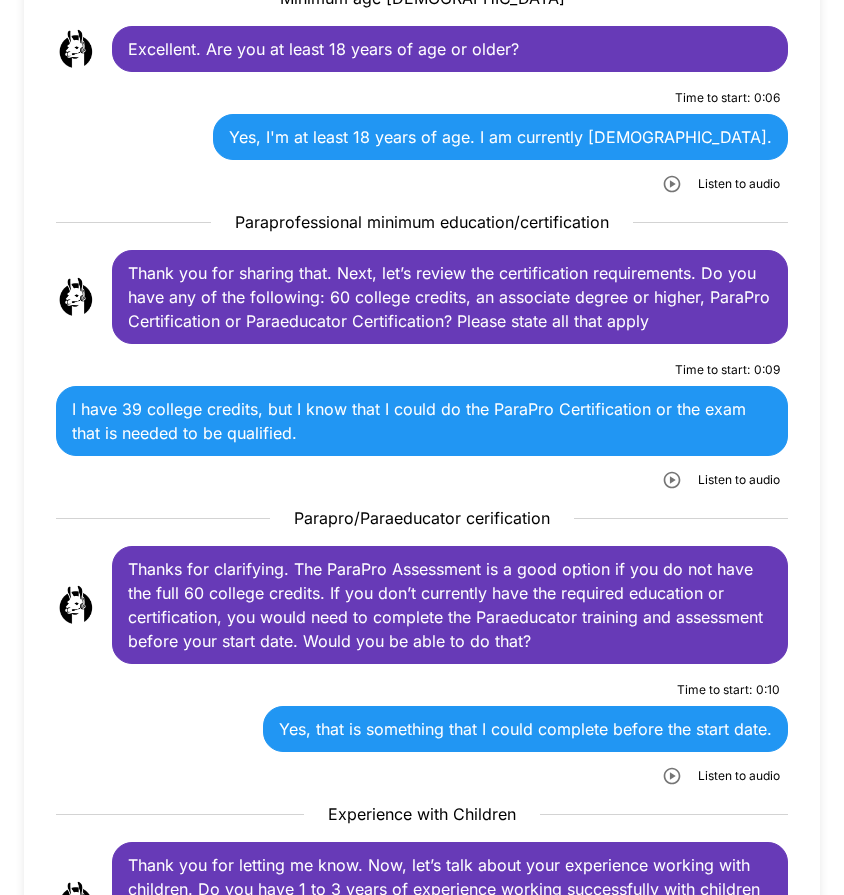 scroll, scrollTop: 800, scrollLeft: 0, axis: vertical 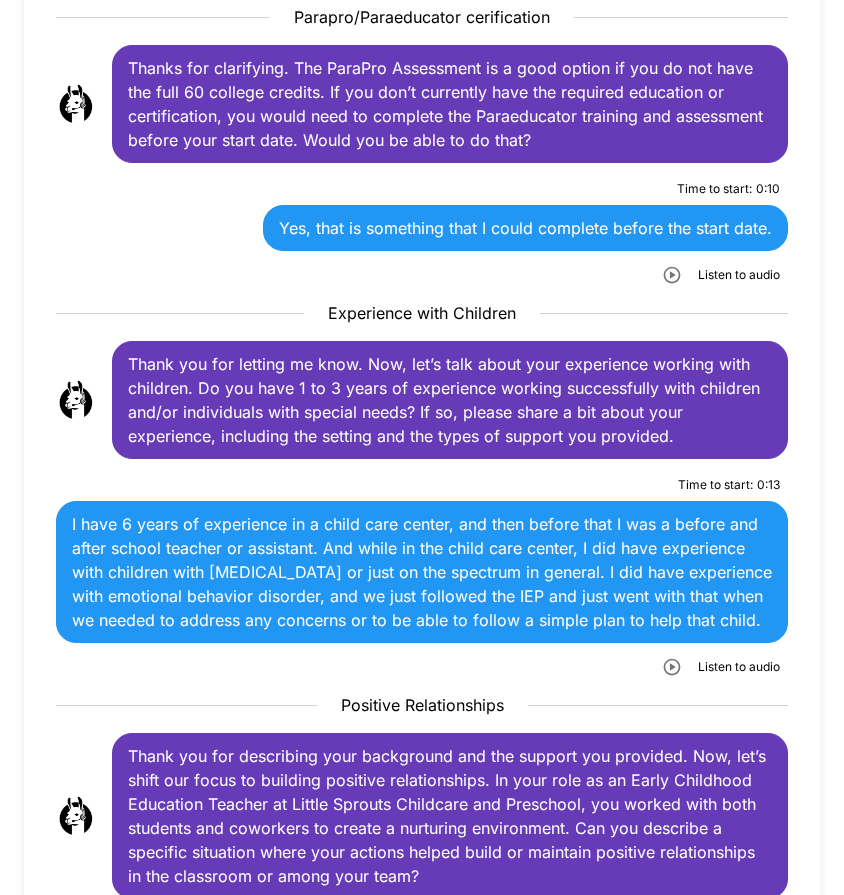 drag, startPoint x: 671, startPoint y: 638, endPoint x: 531, endPoint y: 644, distance: 140.12851 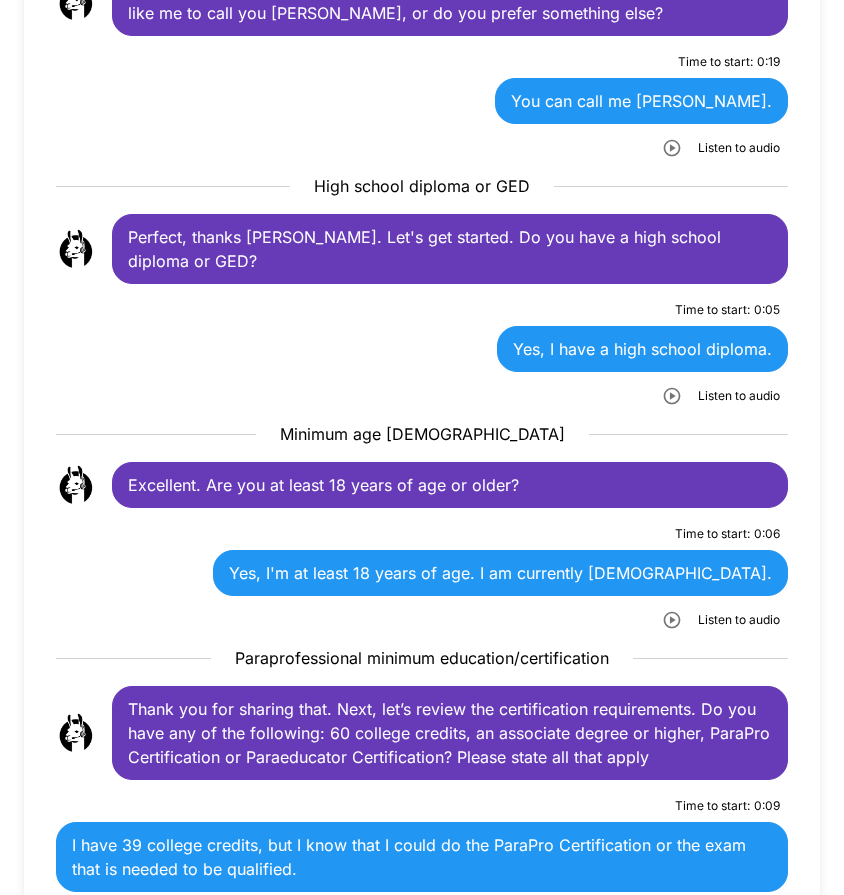 scroll, scrollTop: 0, scrollLeft: 0, axis: both 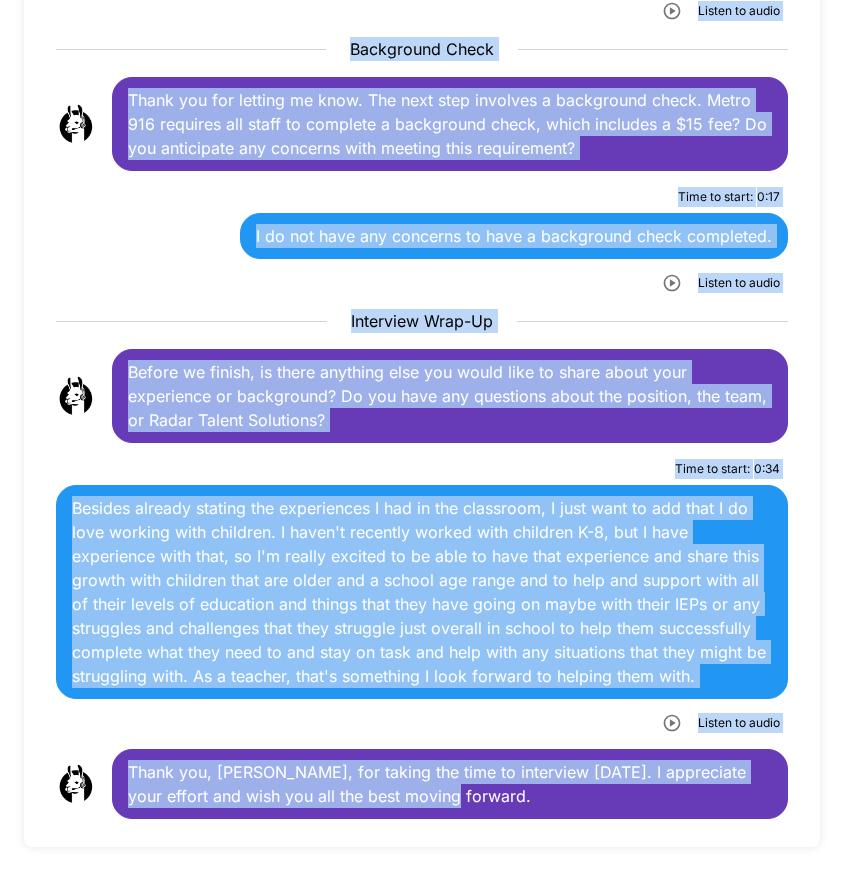 drag, startPoint x: 128, startPoint y: 350, endPoint x: 712, endPoint y: 885, distance: 792.01074 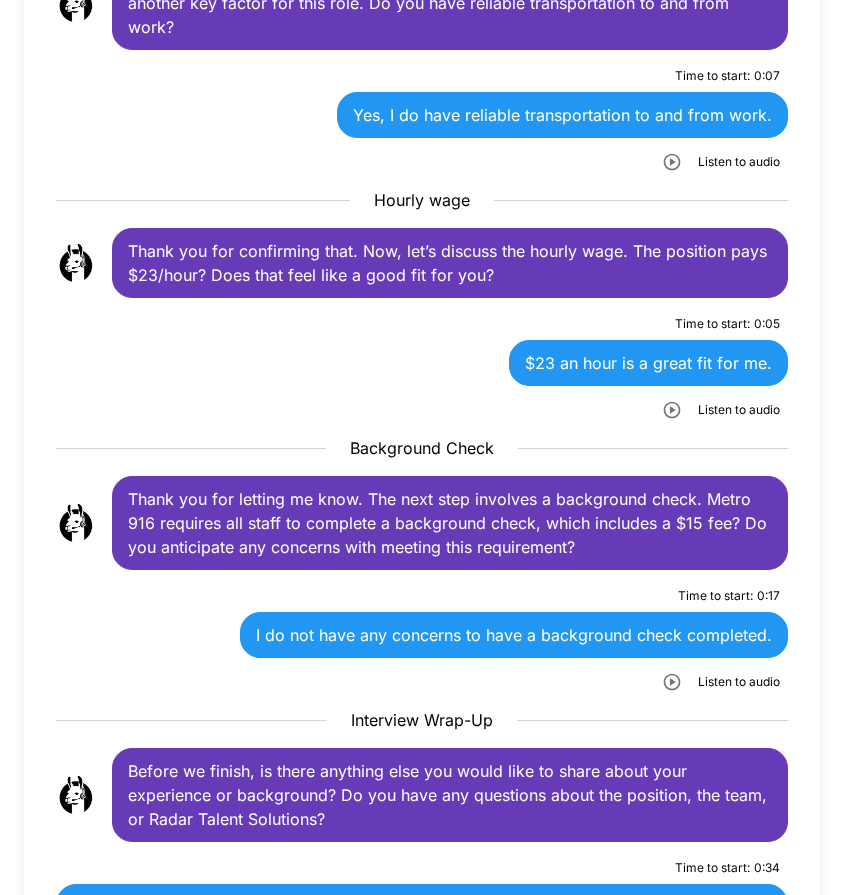 scroll, scrollTop: 3612, scrollLeft: 0, axis: vertical 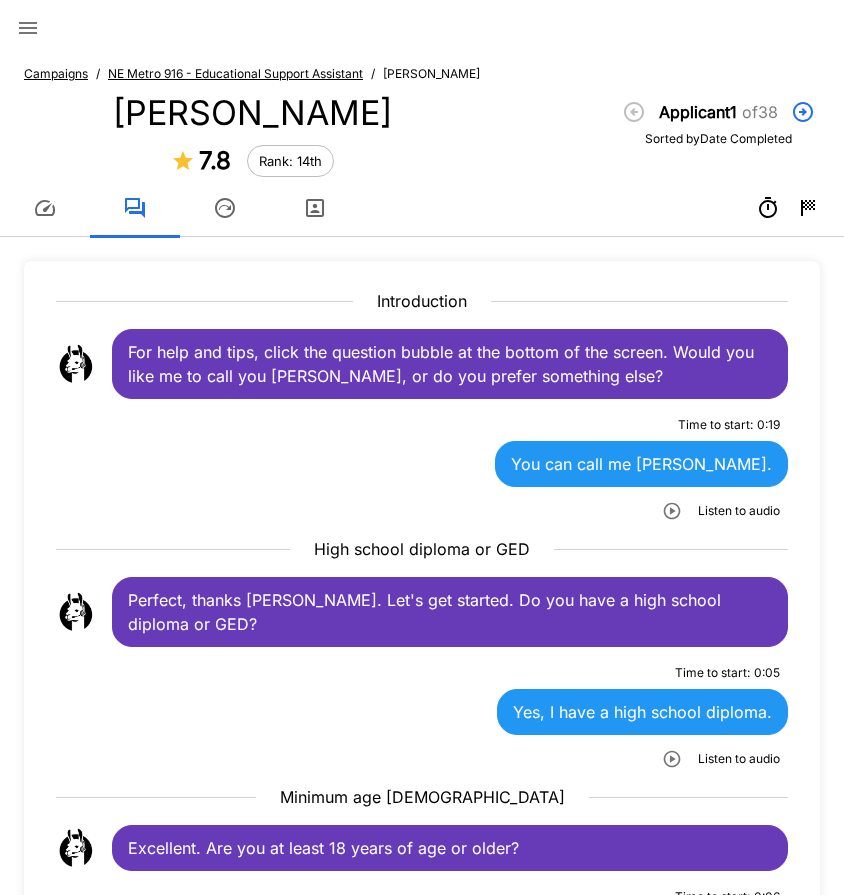 click 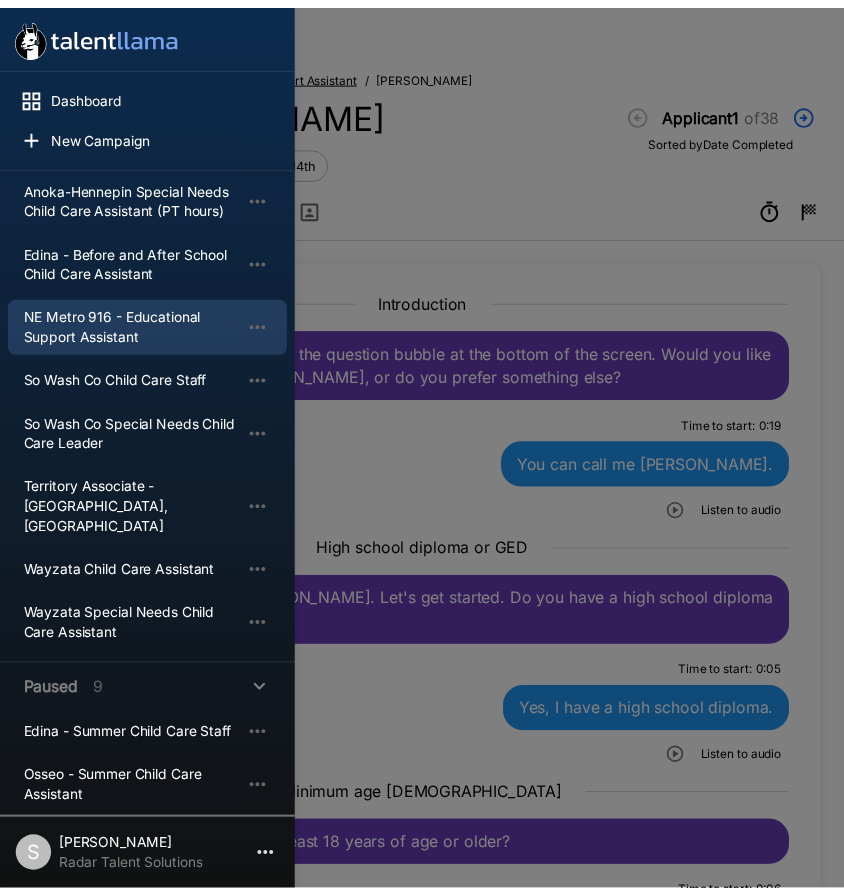 scroll, scrollTop: 300, scrollLeft: 0, axis: vertical 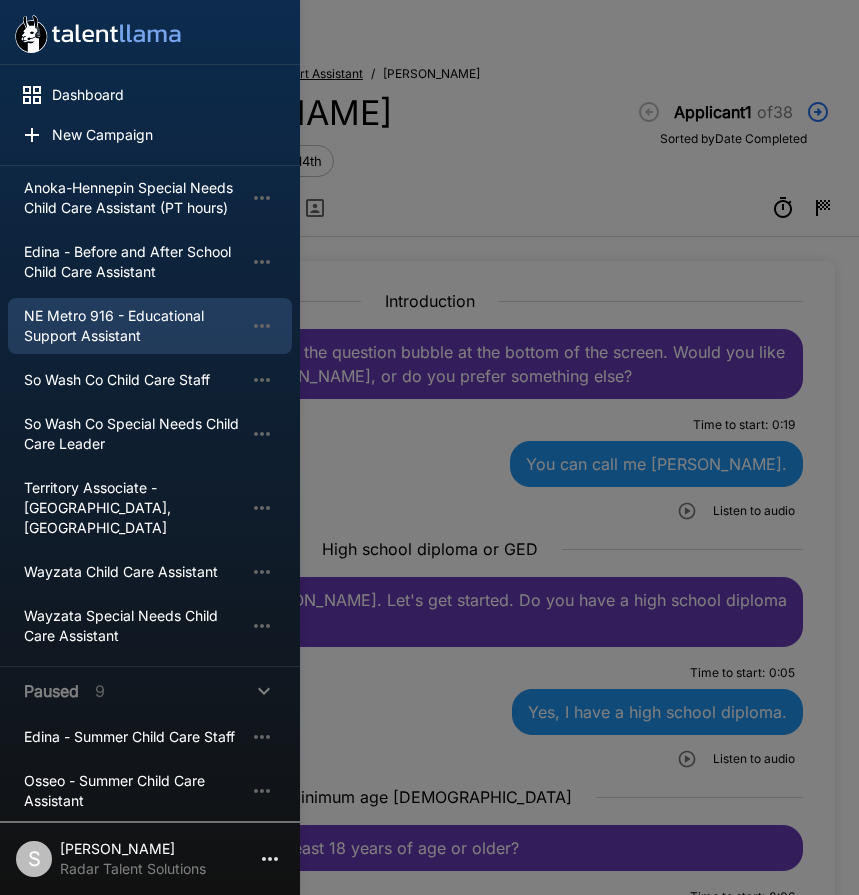 click at bounding box center [429, 447] 